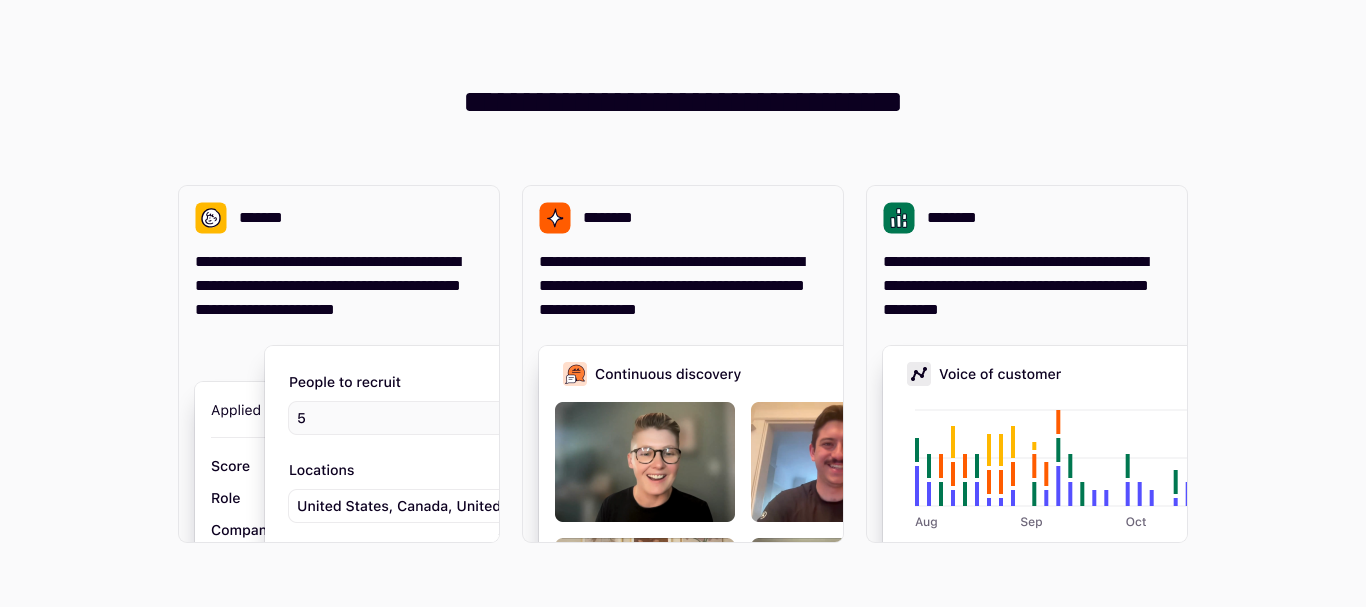 scroll, scrollTop: 0, scrollLeft: 0, axis: both 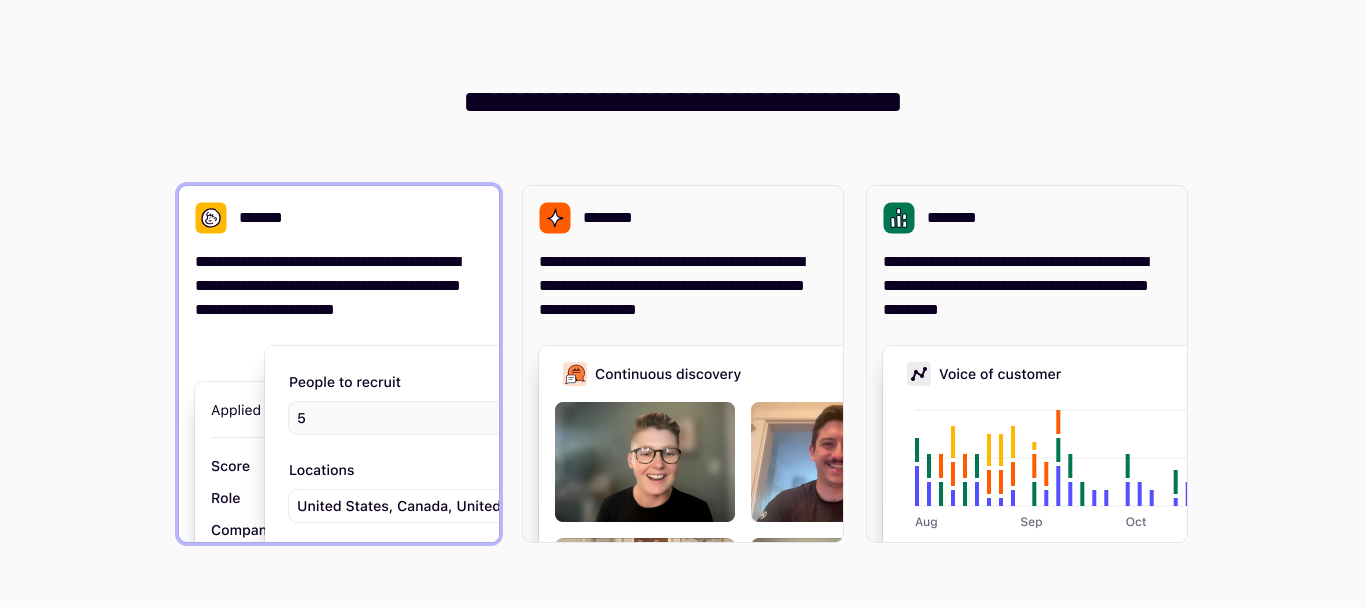 click on "**********" at bounding box center (339, 286) 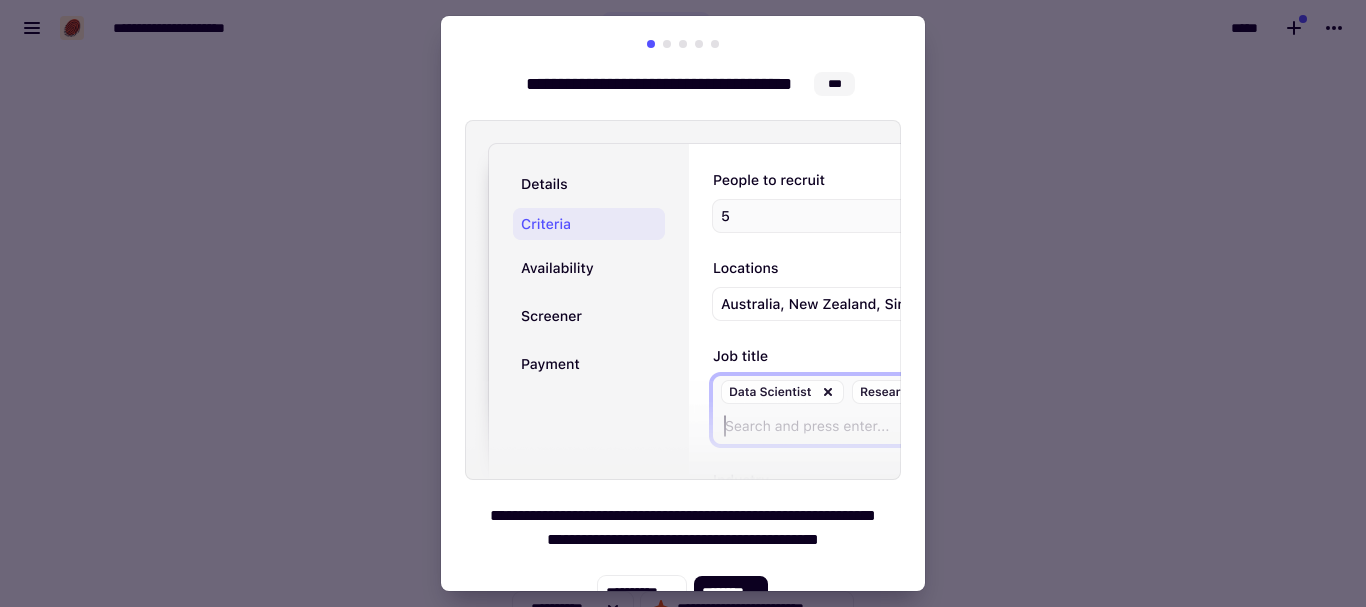 scroll, scrollTop: 29, scrollLeft: 0, axis: vertical 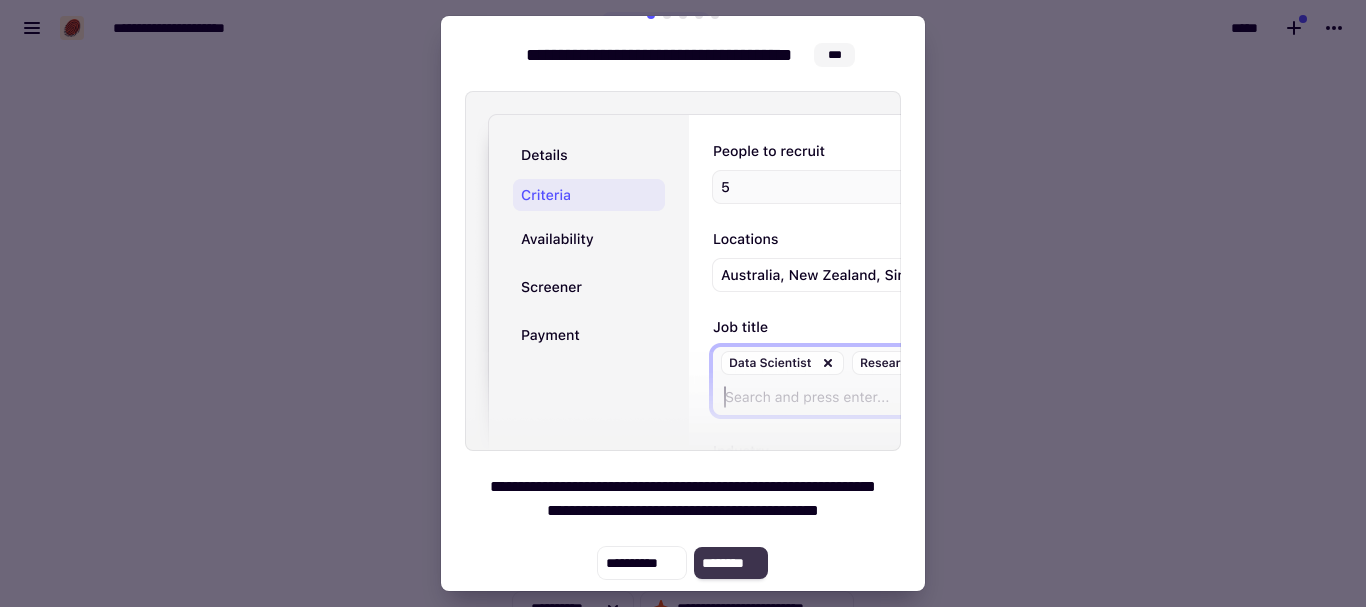 click on "********" 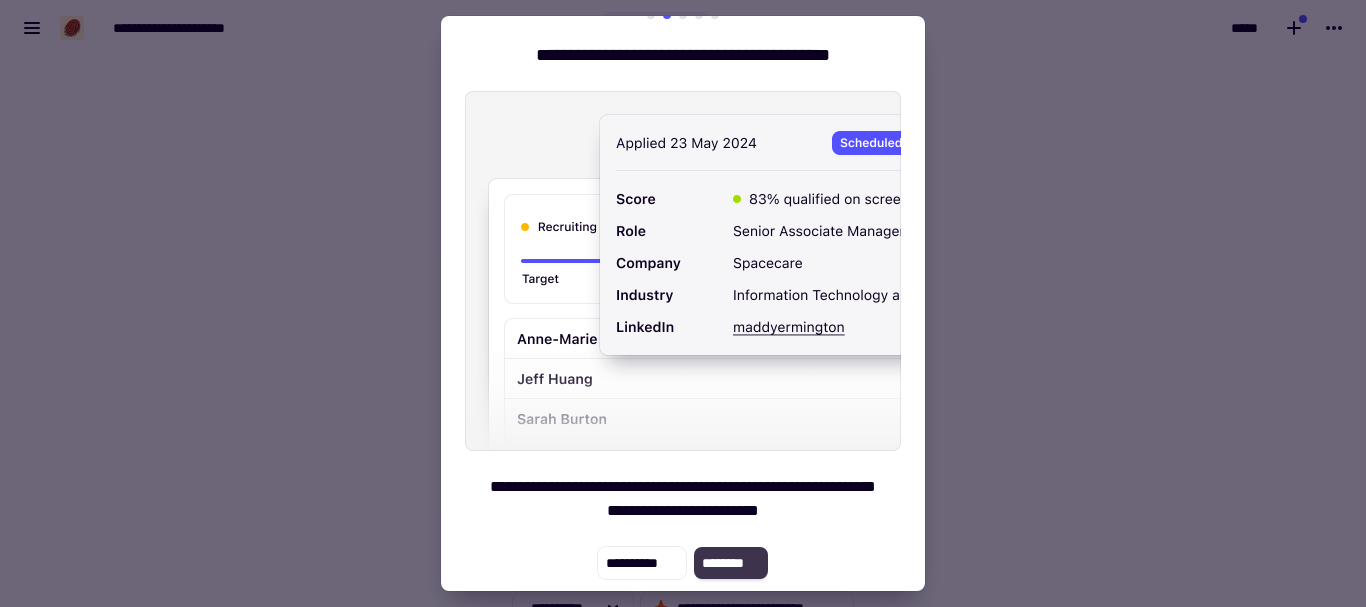 click on "********" 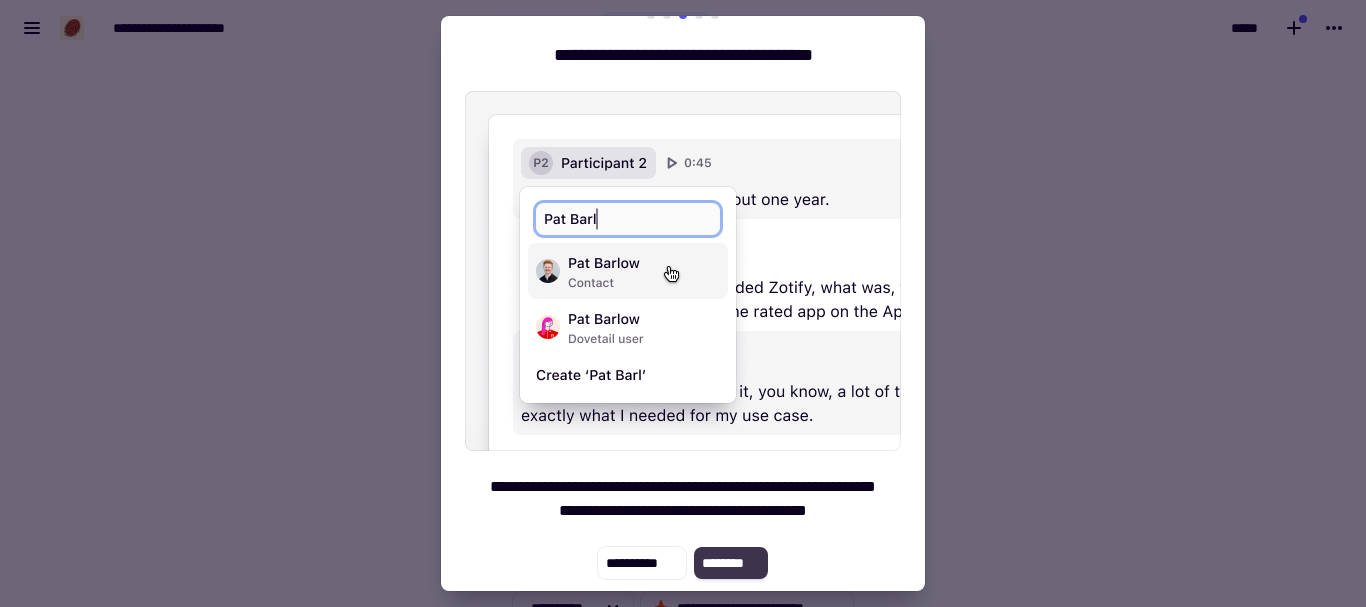 click on "********" 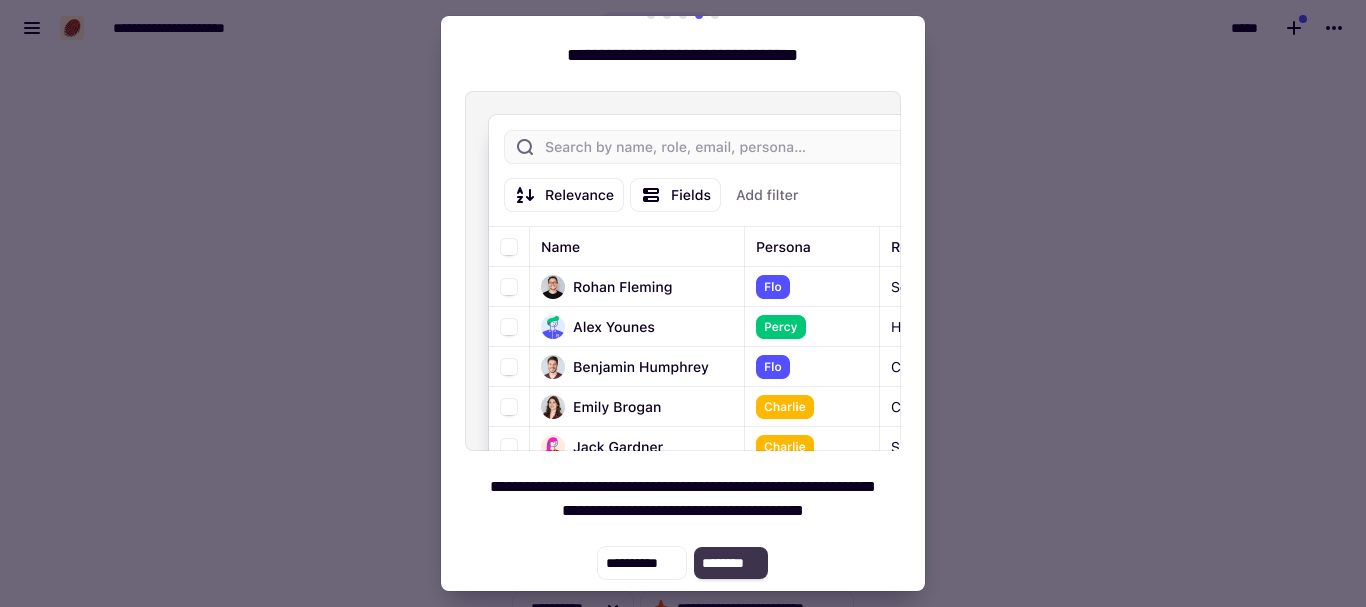 click on "********" 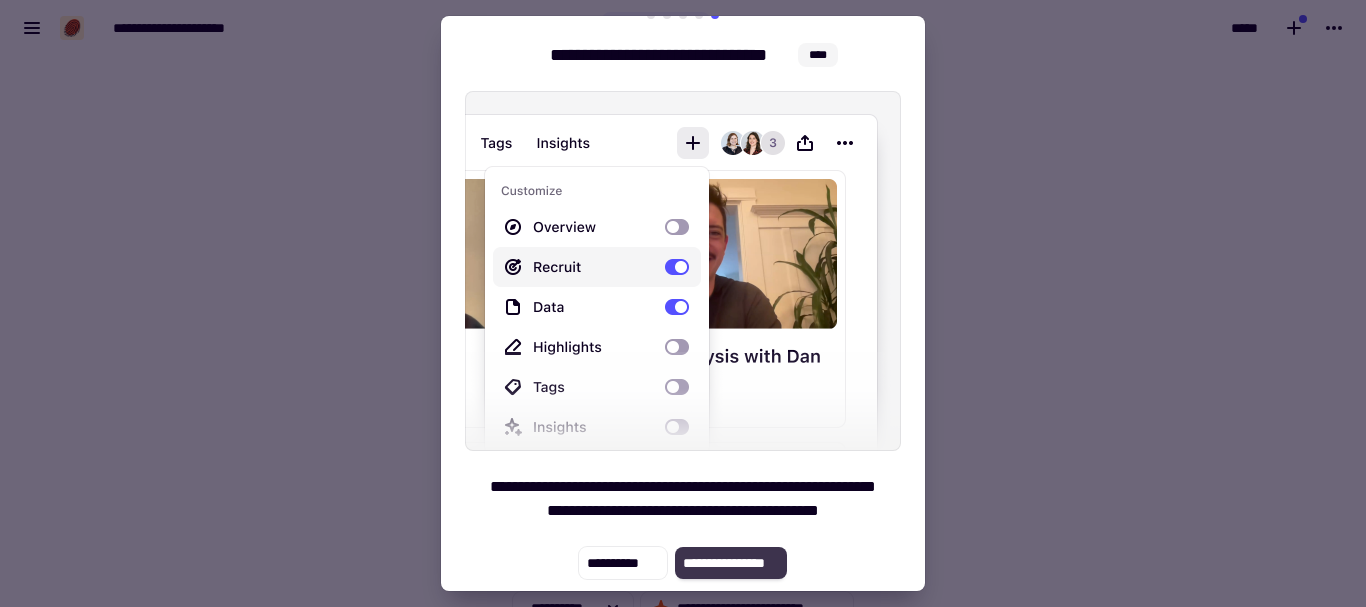 click on "**********" 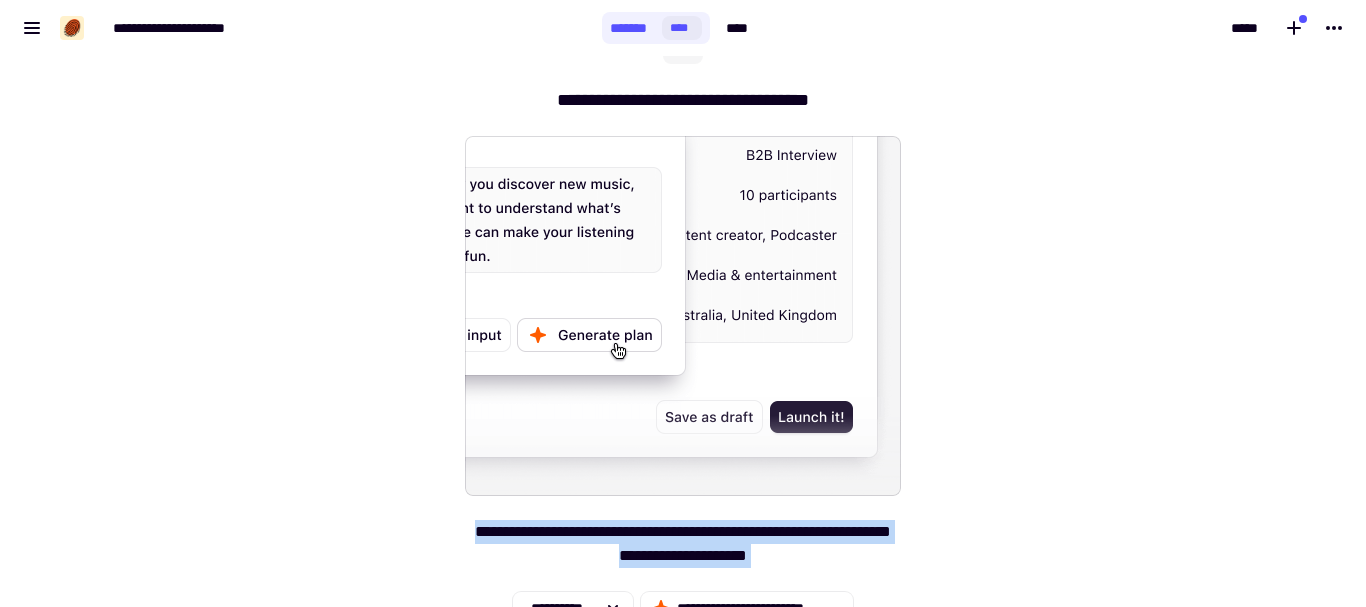 click on "**********" at bounding box center [683, 544] 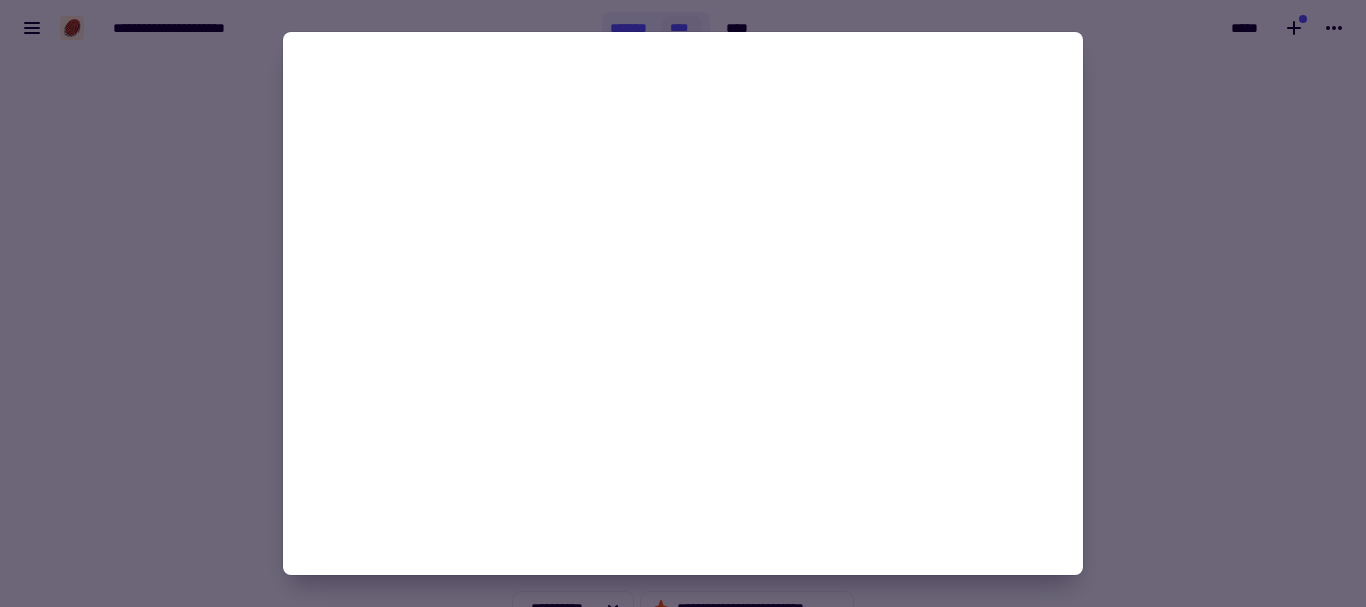 click at bounding box center (683, 312) 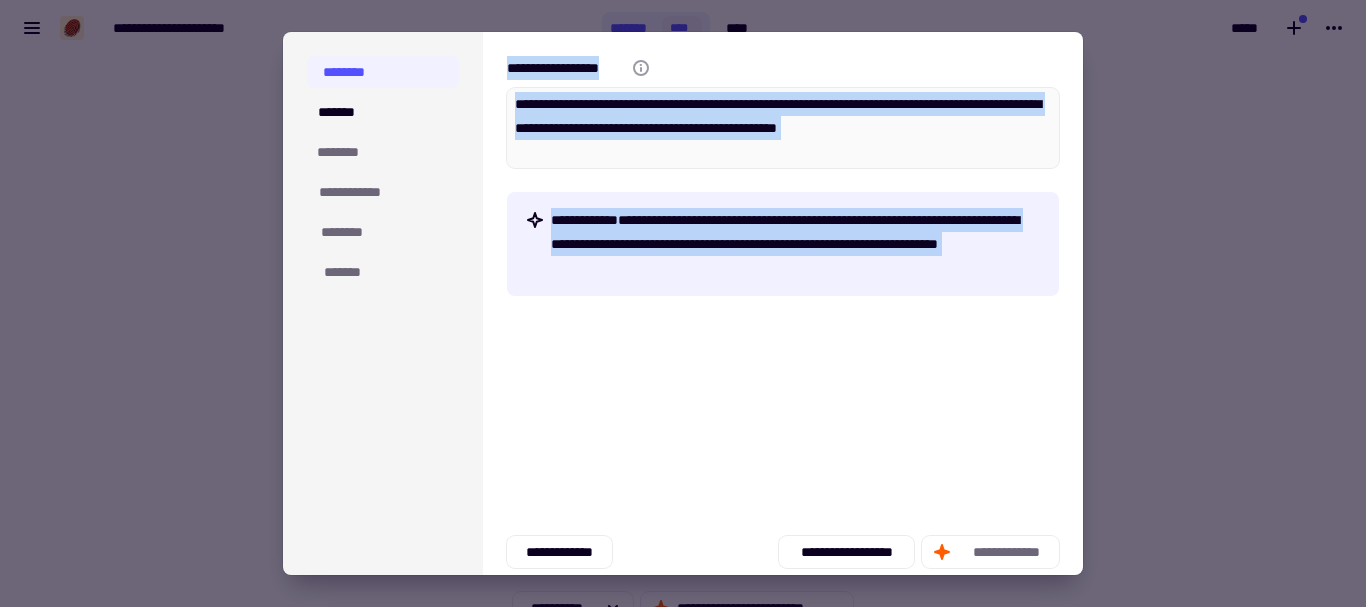 click at bounding box center [683, 303] 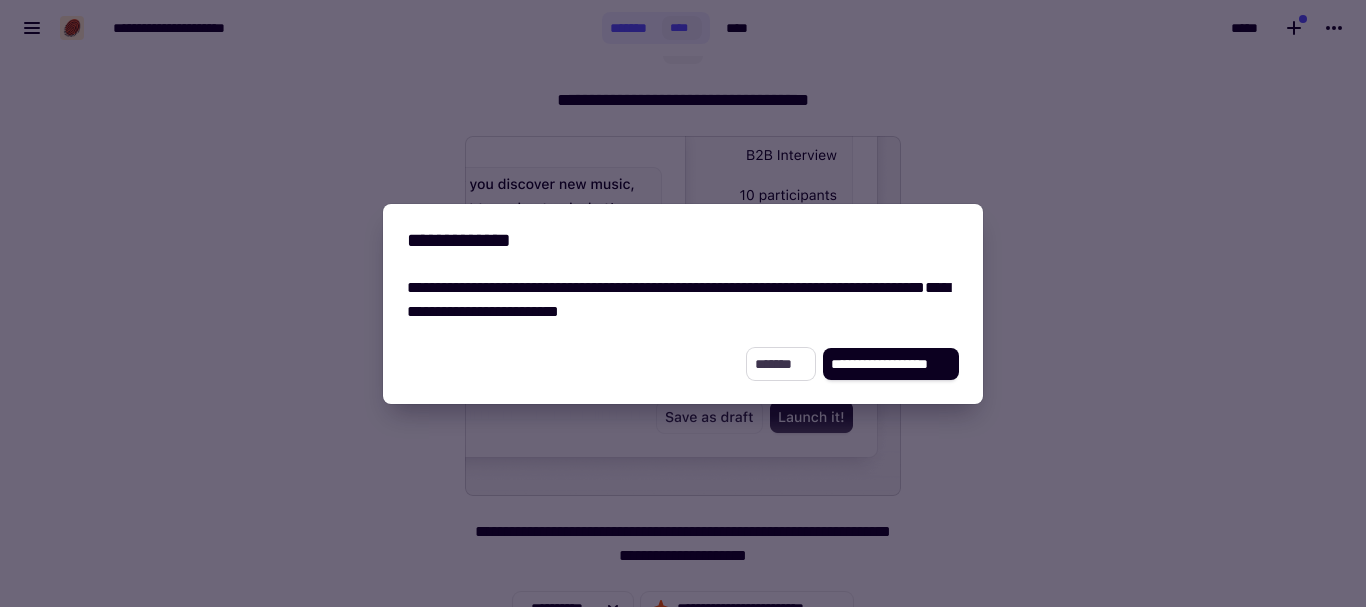 click on "*******" at bounding box center [780, 364] 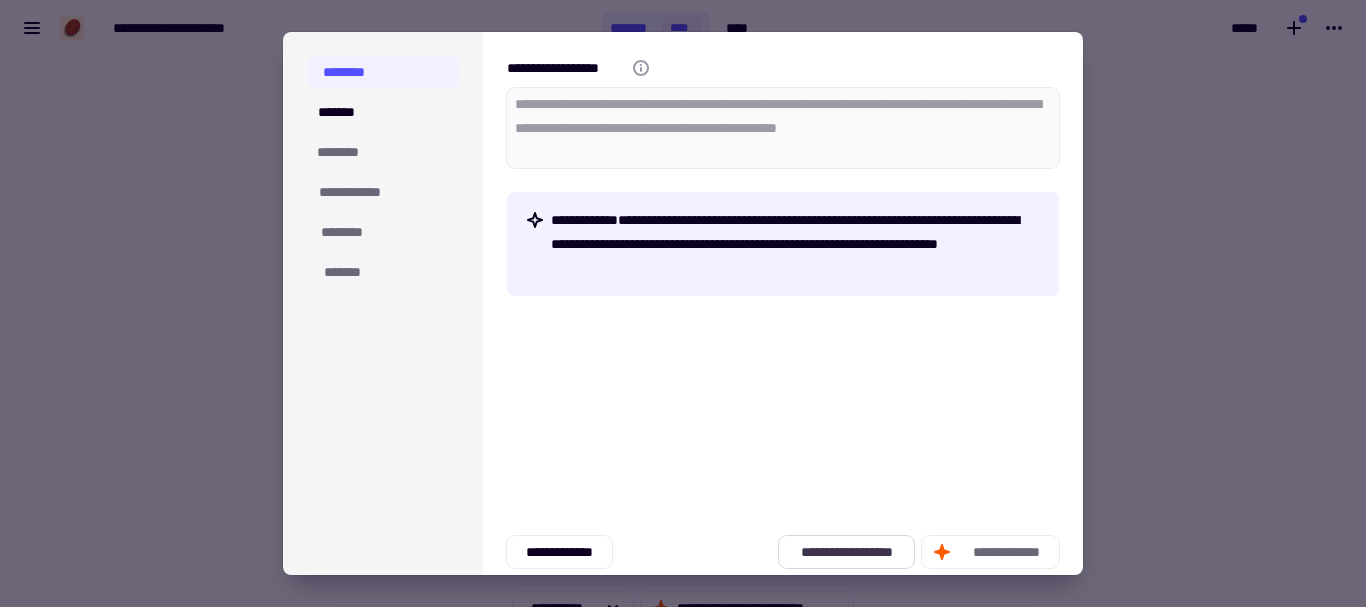 click on "**********" 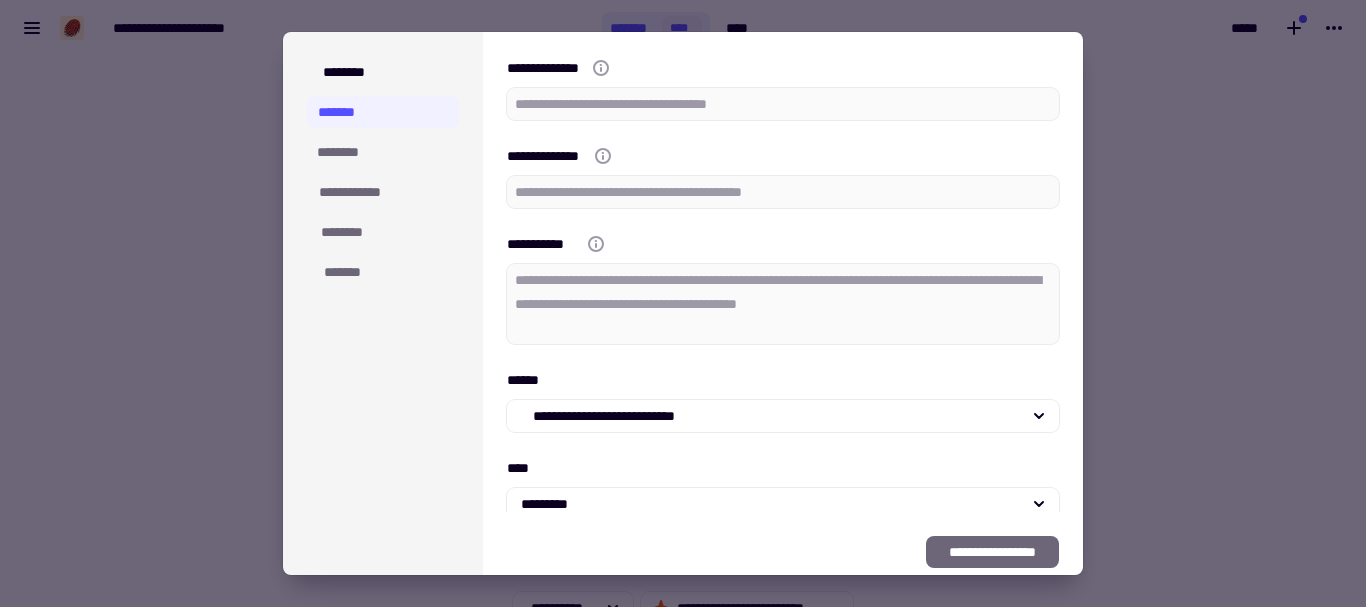 type on "*" 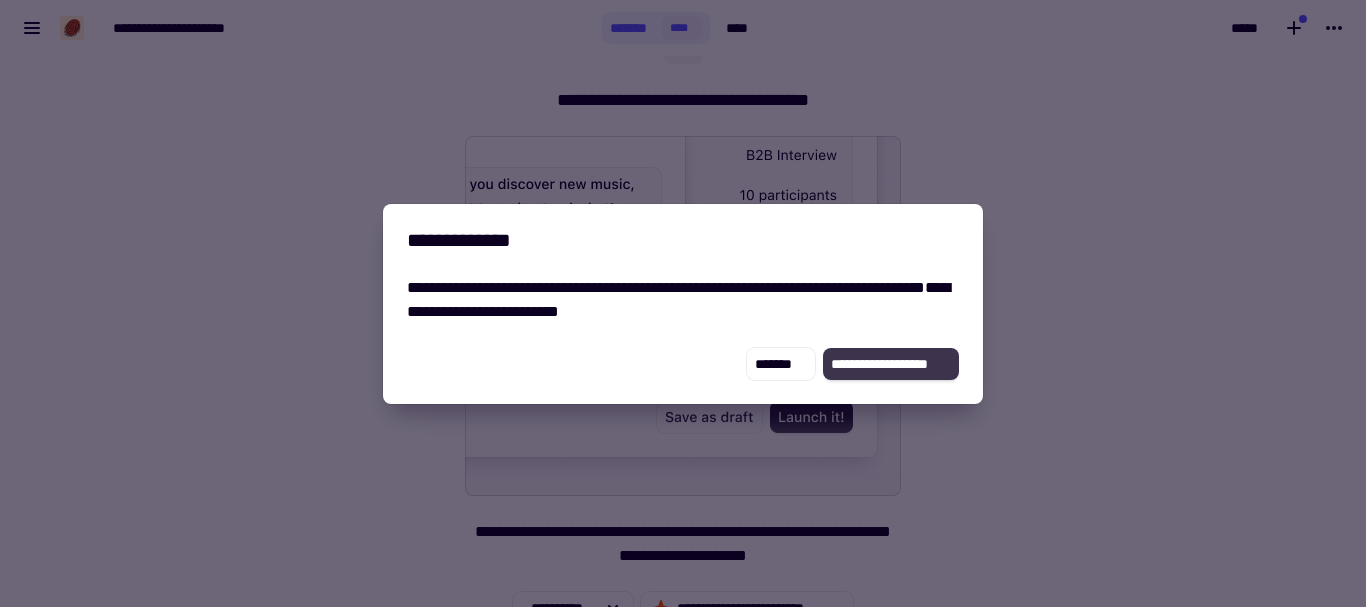 click on "**********" at bounding box center (891, 364) 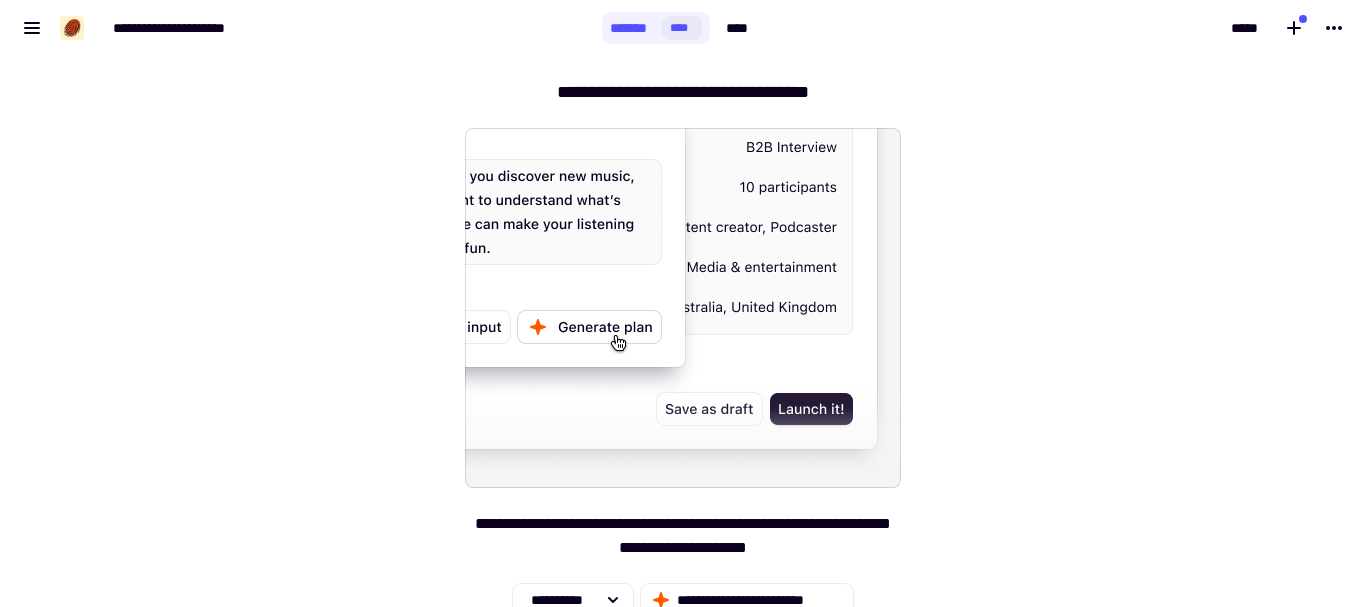 scroll, scrollTop: 0, scrollLeft: 0, axis: both 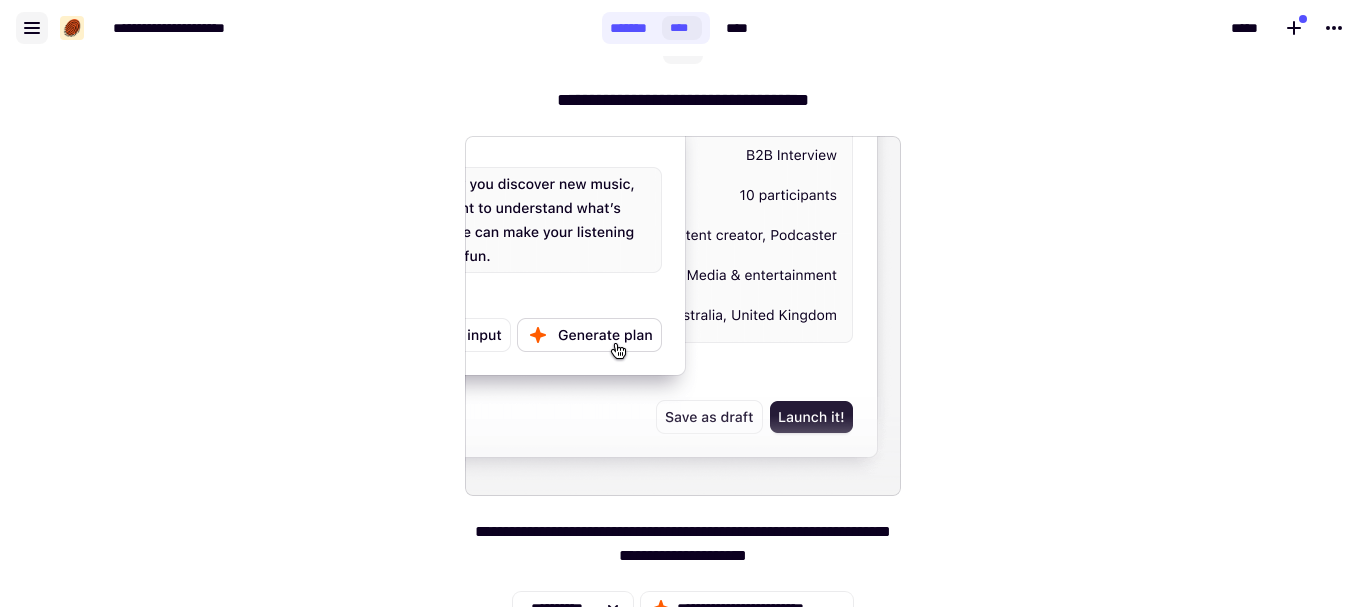click 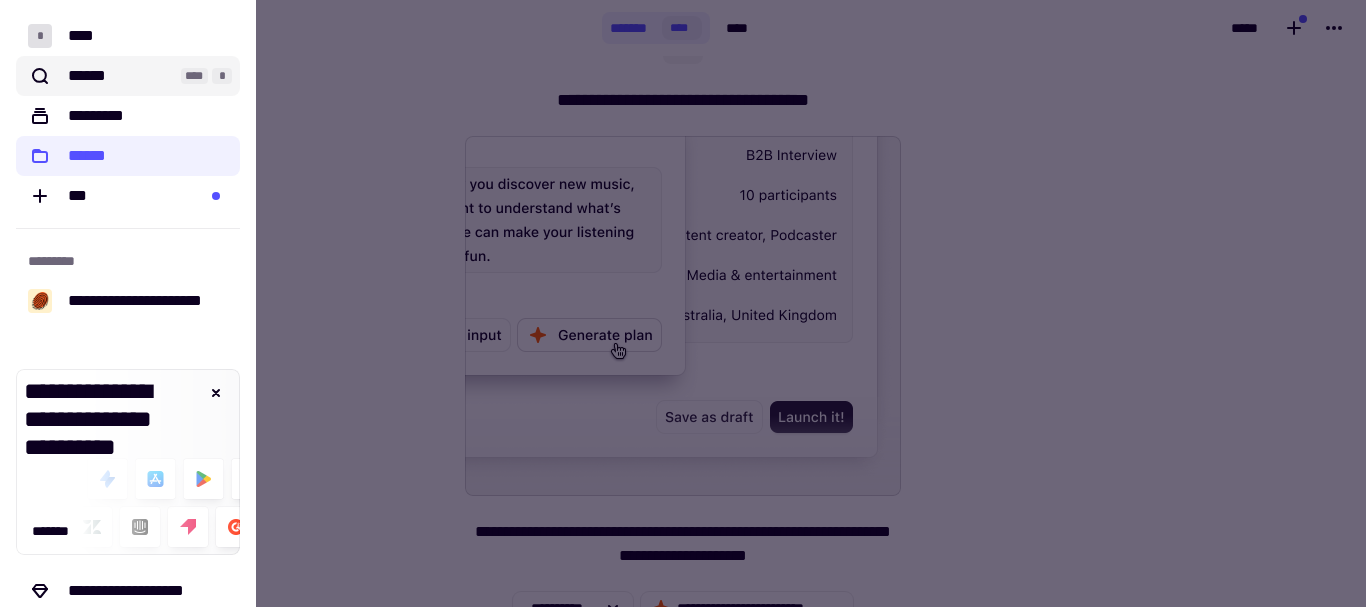 click on "******" 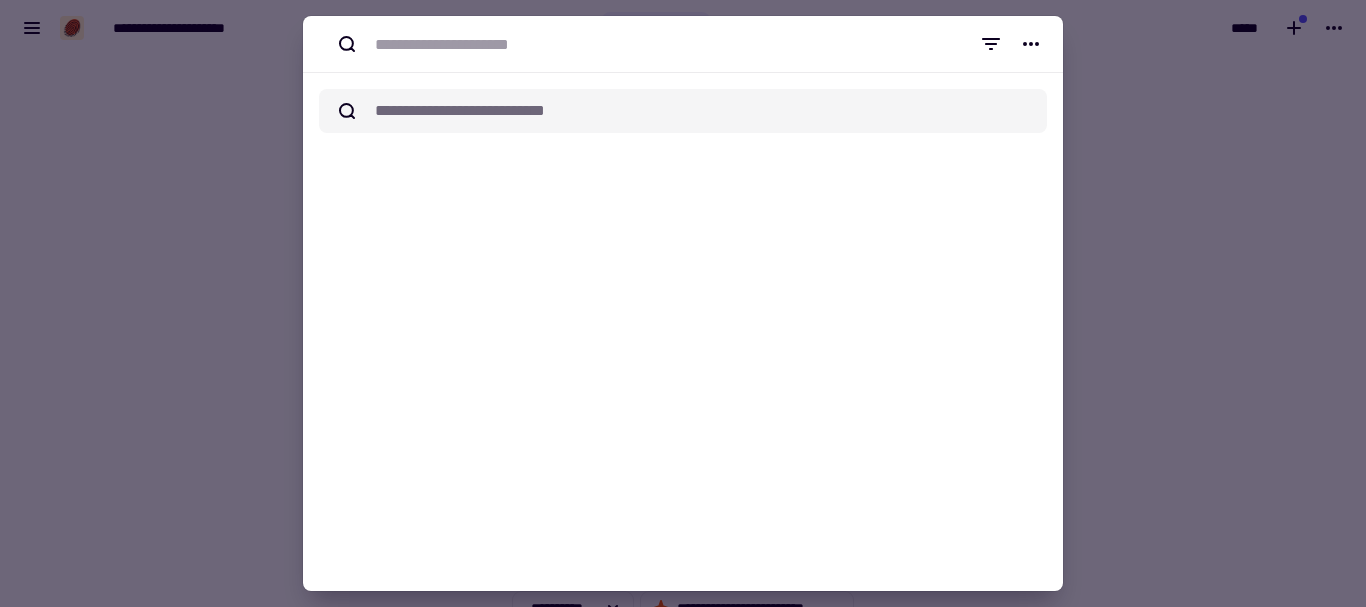 click at bounding box center [683, 303] 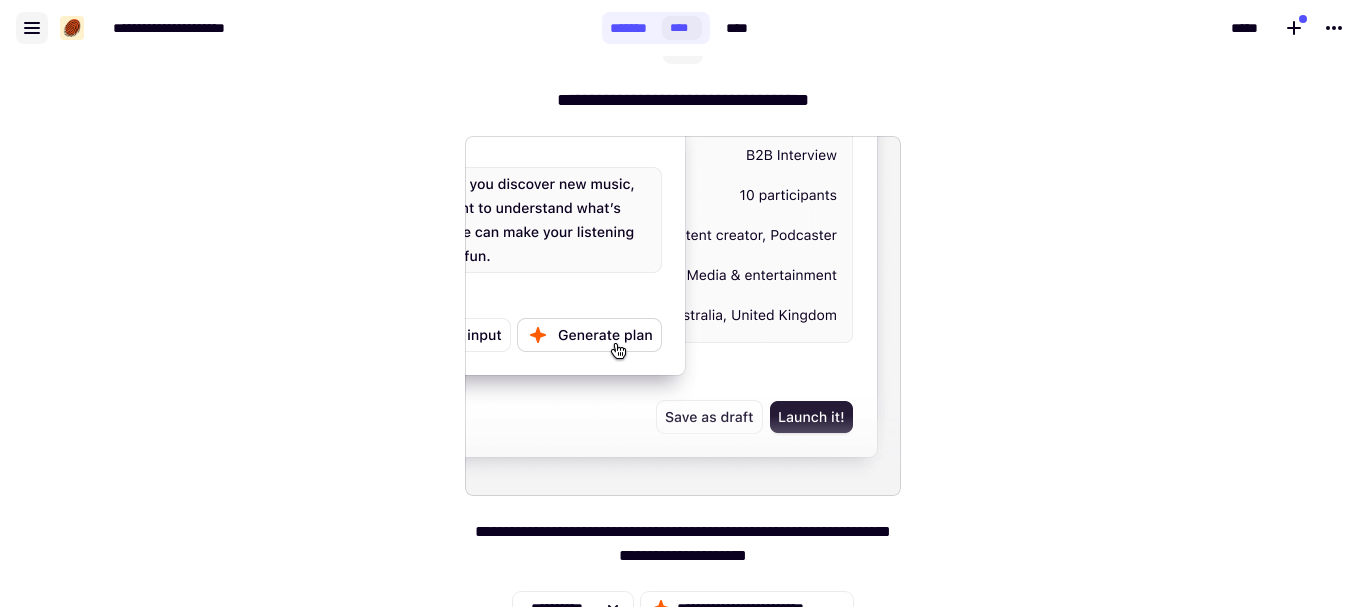 click 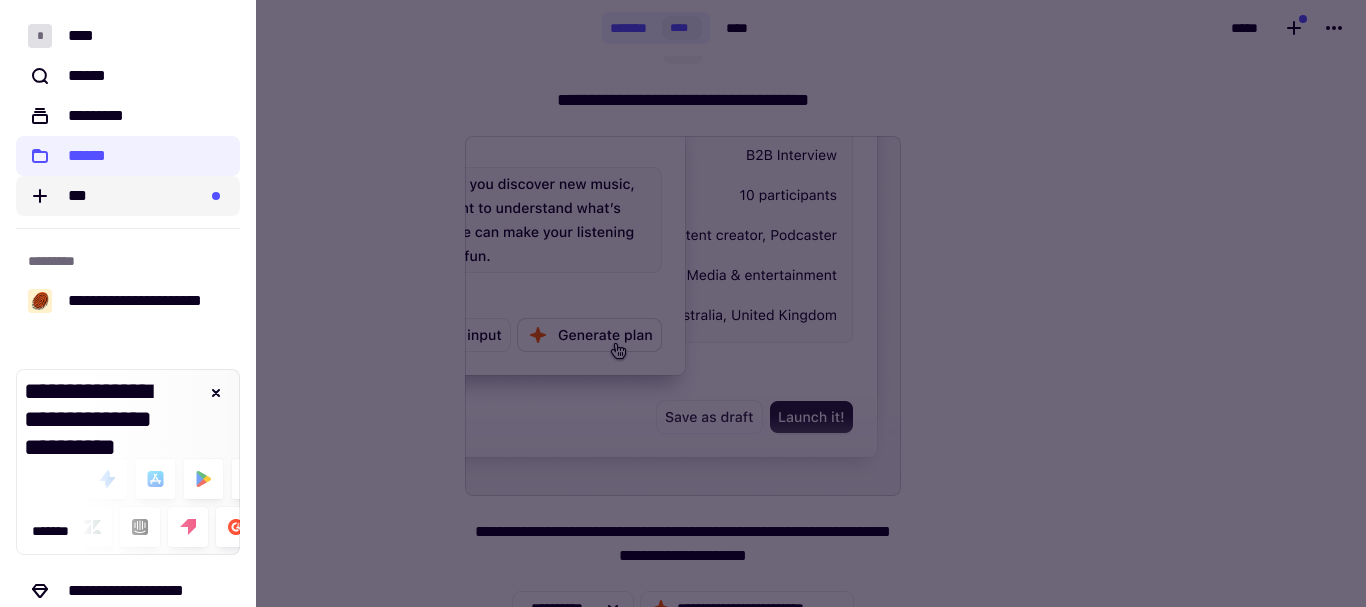 click on "***" 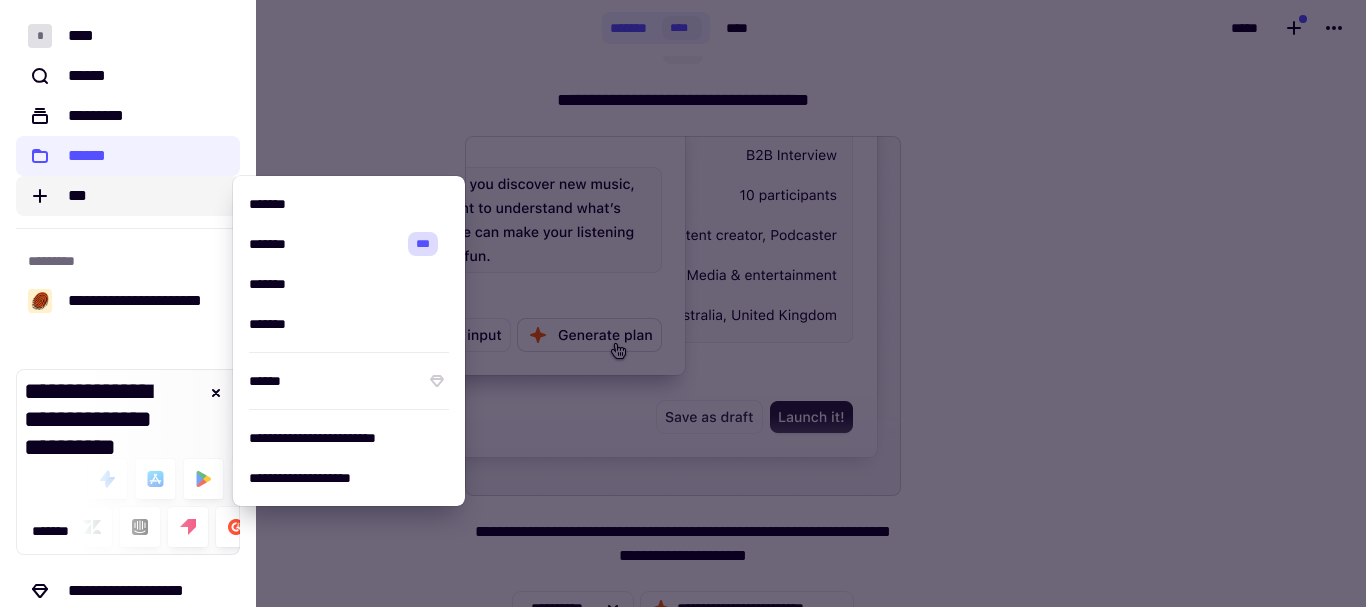 click on "***" 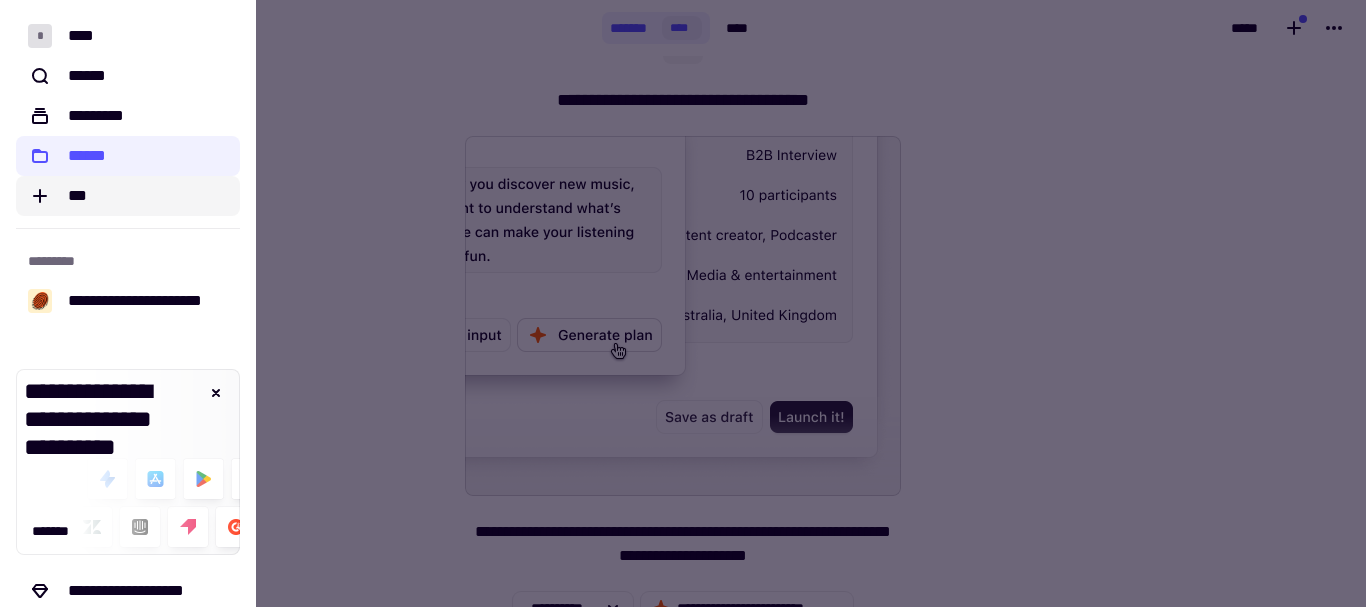 click on "***" 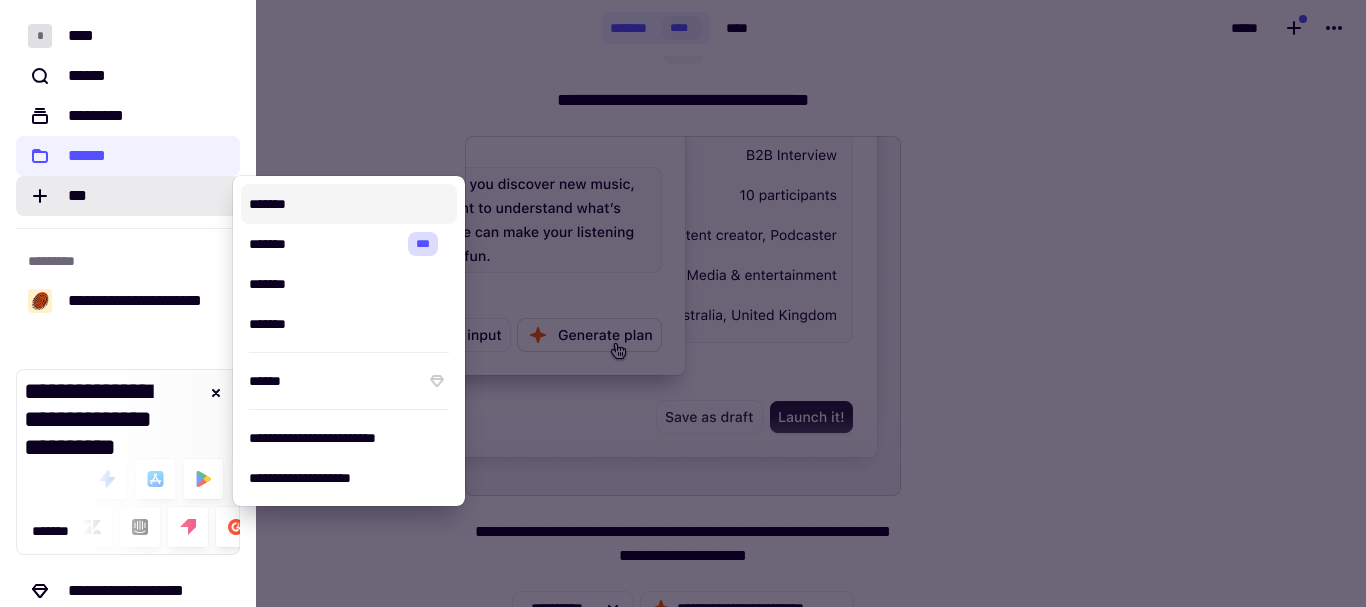 click on "*******" at bounding box center (349, 204) 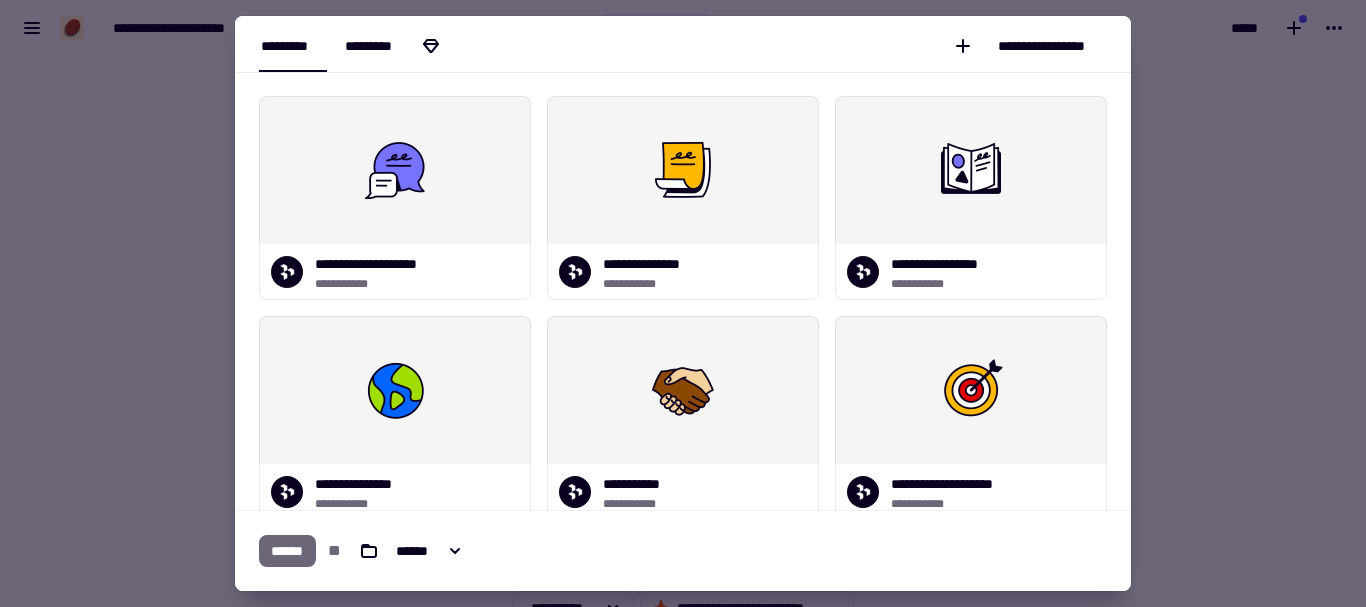 click on "*********" at bounding box center [380, 46] 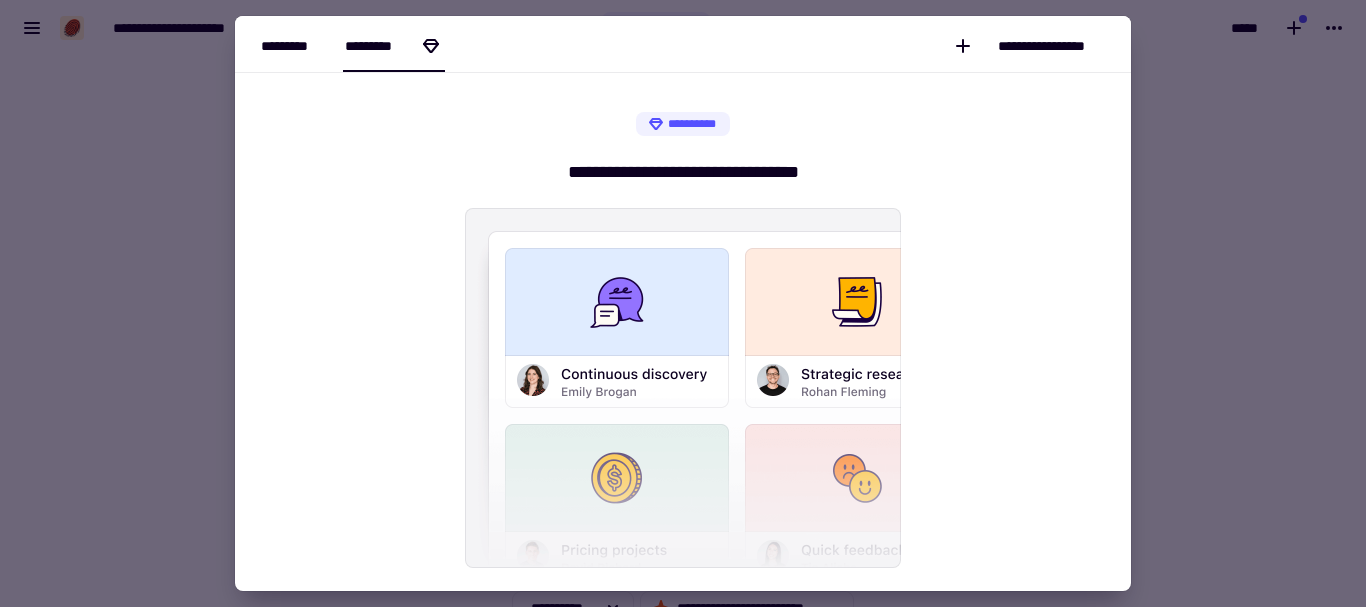 click on "*********" at bounding box center [293, 46] 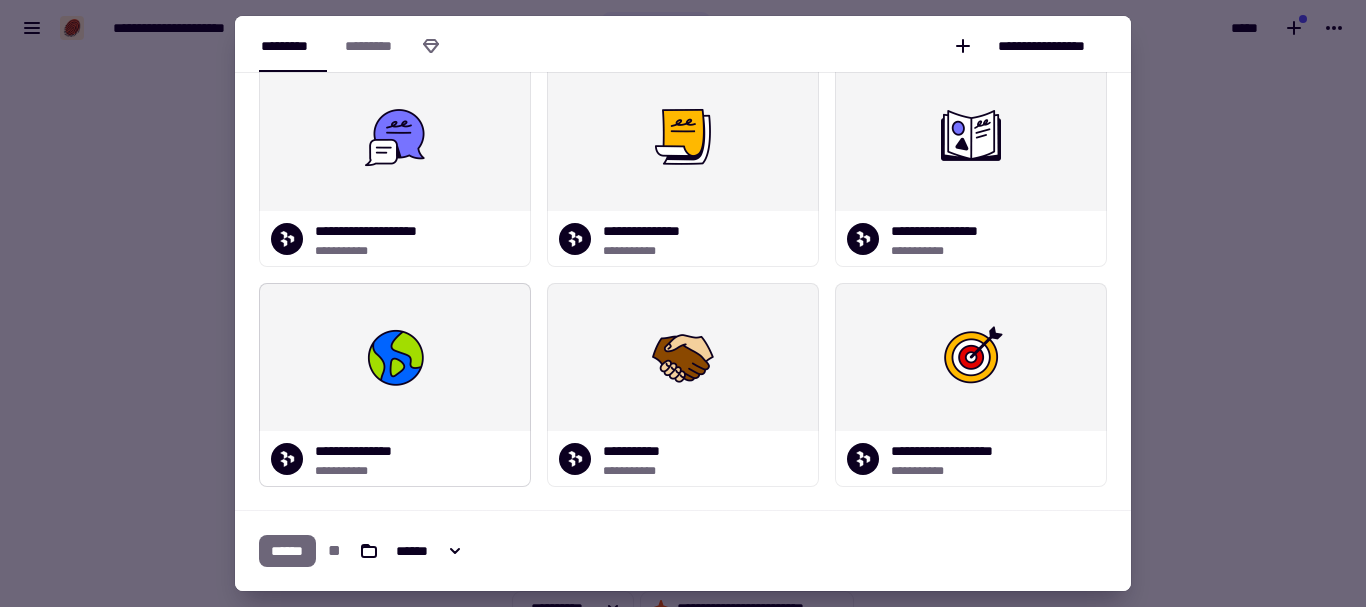 scroll, scrollTop: 100, scrollLeft: 0, axis: vertical 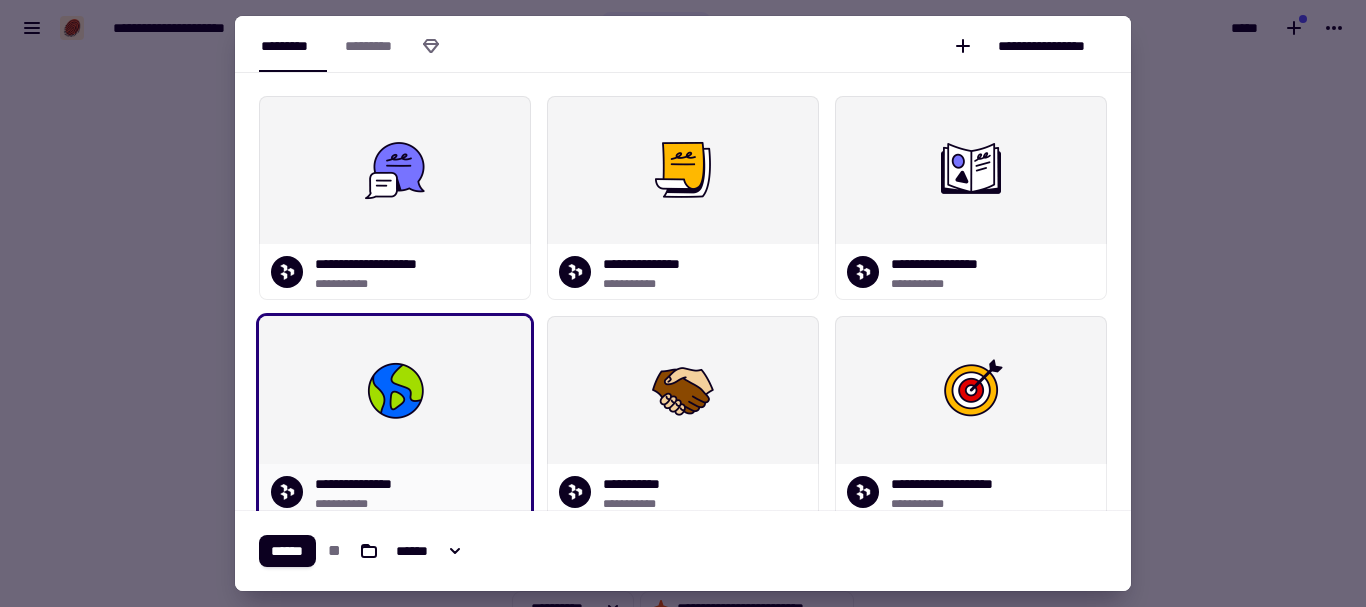 click on "**********" at bounding box center [395, 492] 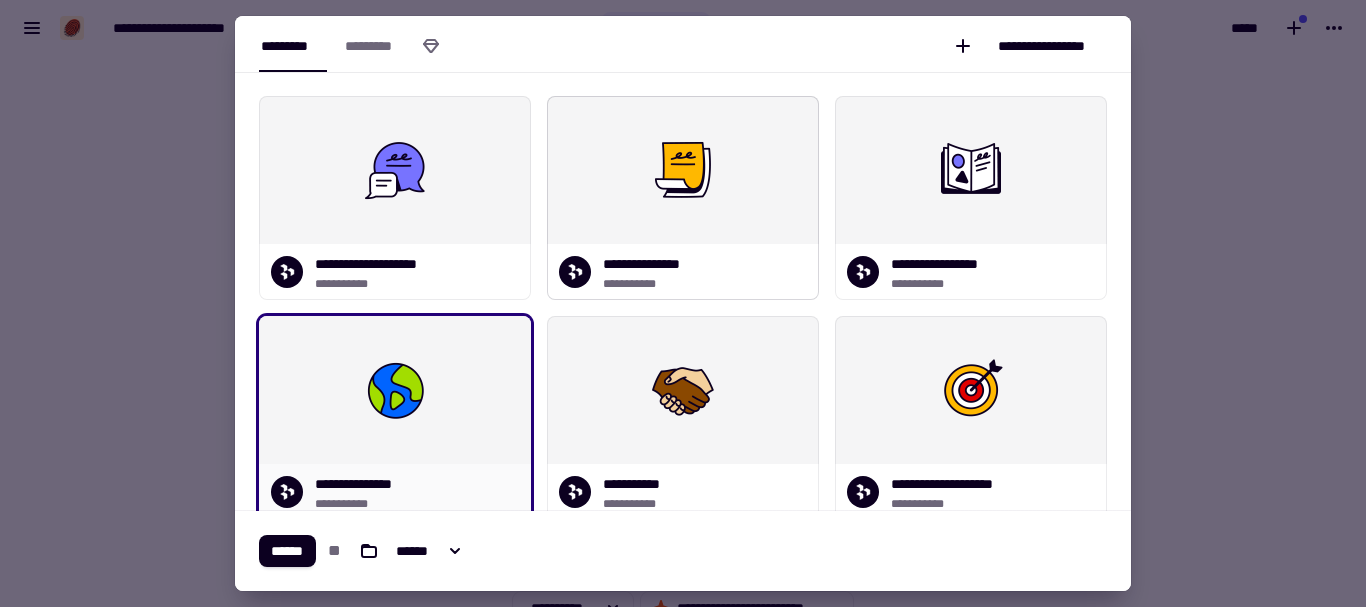 drag, startPoint x: 832, startPoint y: 231, endPoint x: 850, endPoint y: 225, distance: 18.973665 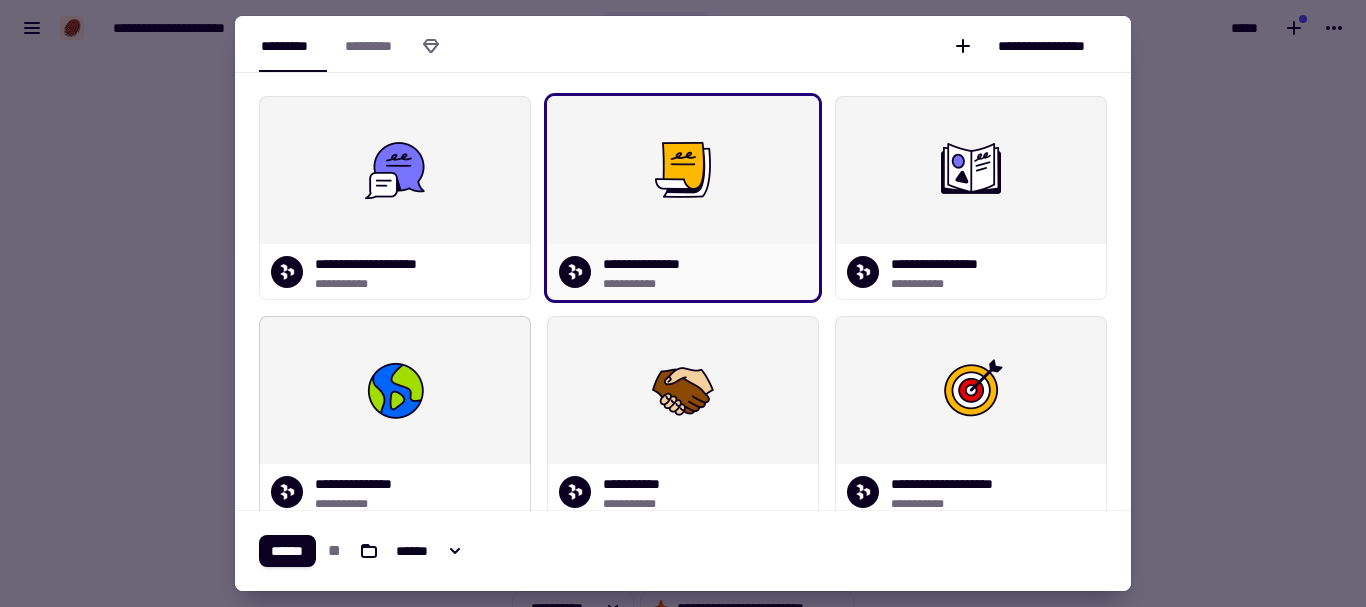 click at bounding box center [395, 390] 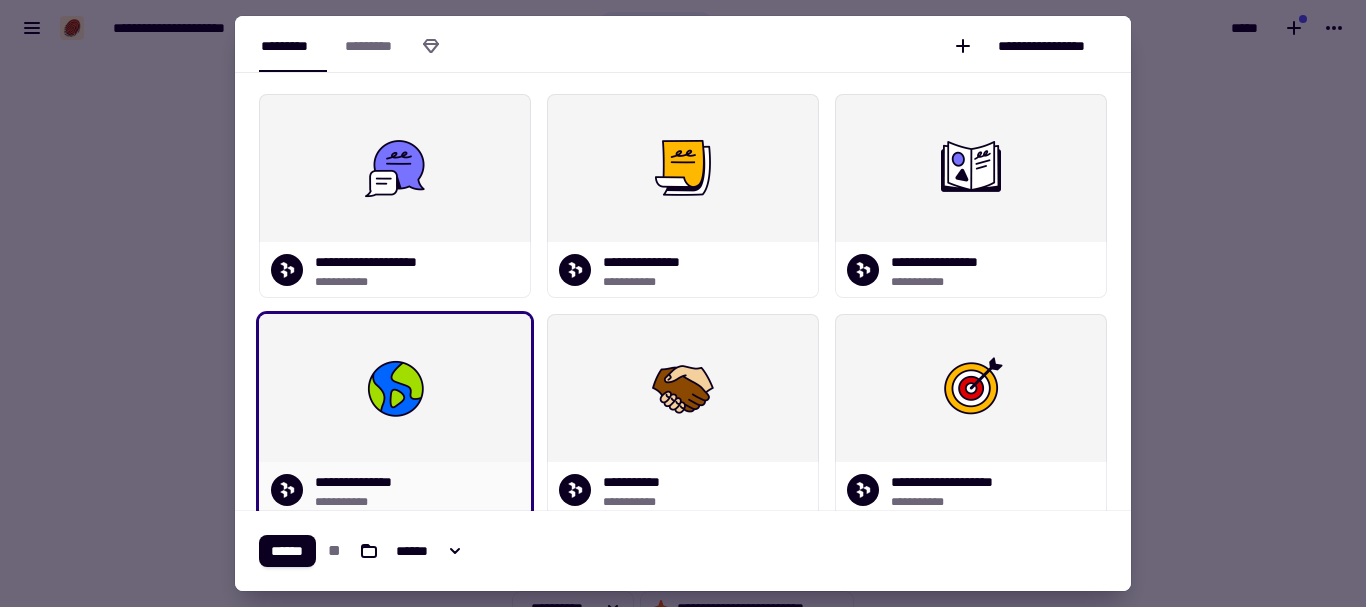 scroll, scrollTop: 0, scrollLeft: 0, axis: both 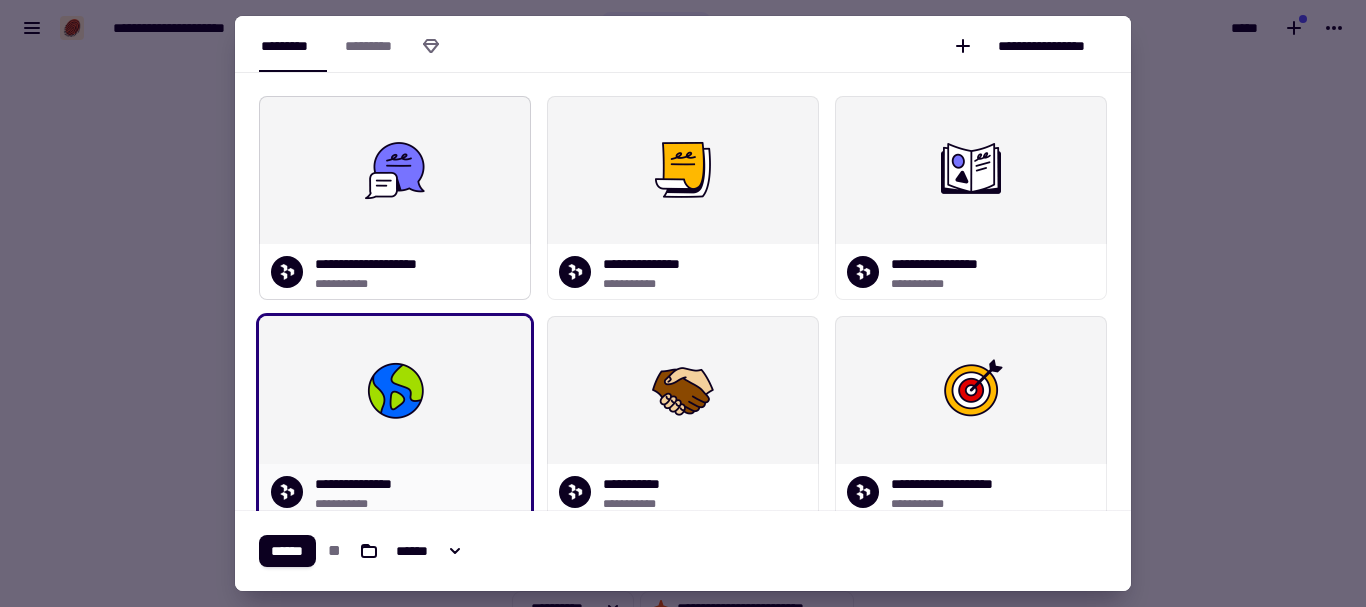 click at bounding box center (395, 170) 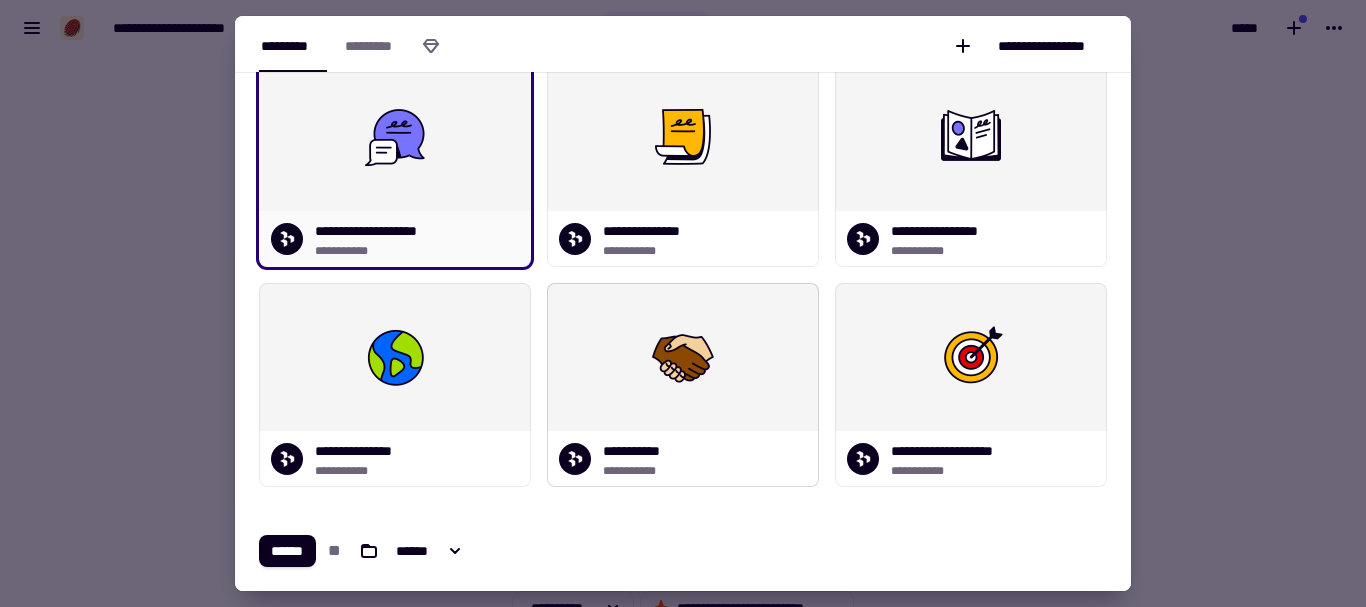 scroll, scrollTop: 253, scrollLeft: 0, axis: vertical 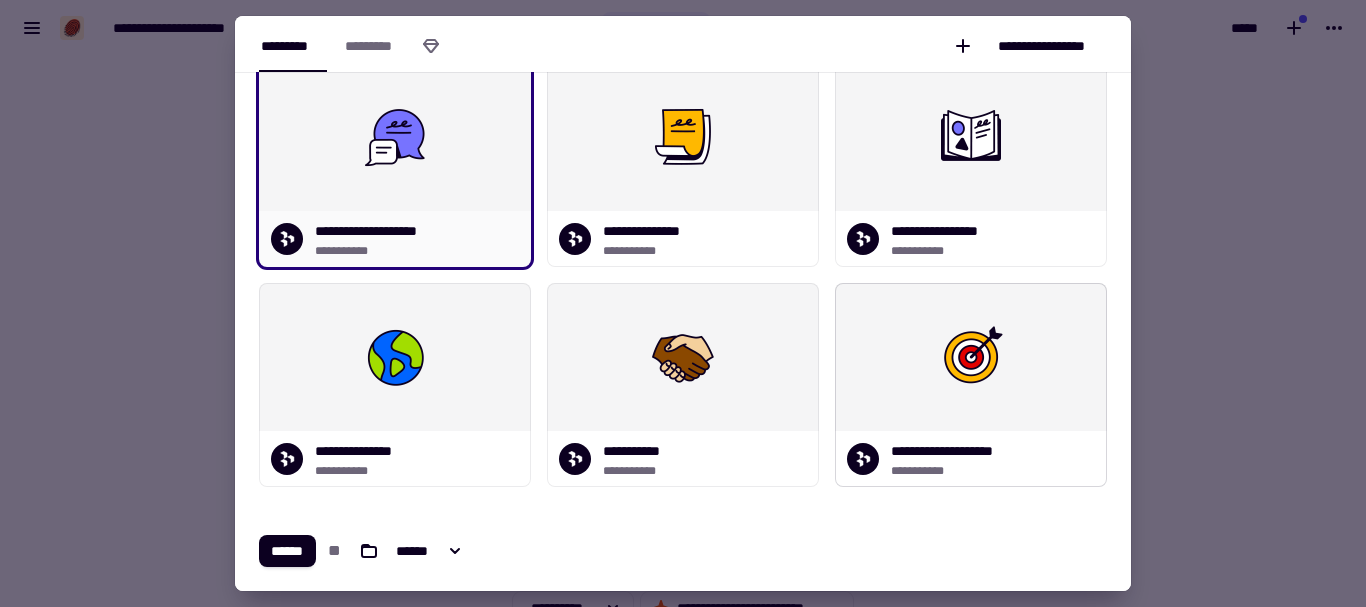 click on "**********" at bounding box center (952, 451) 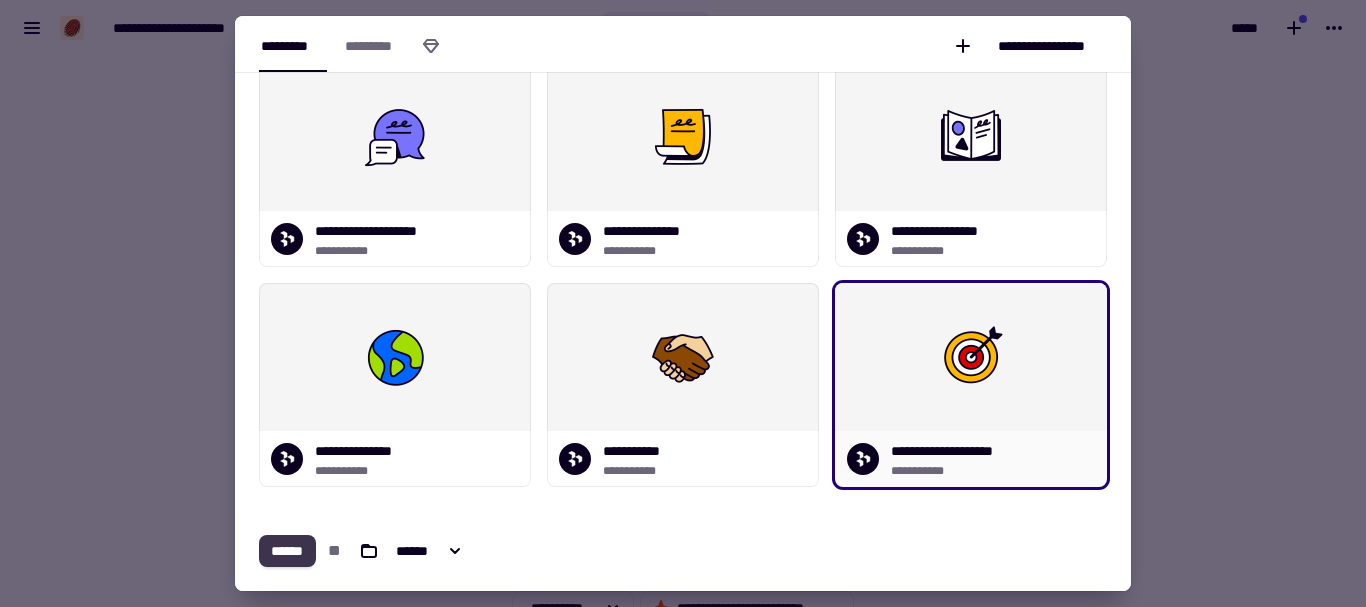 click on "******" 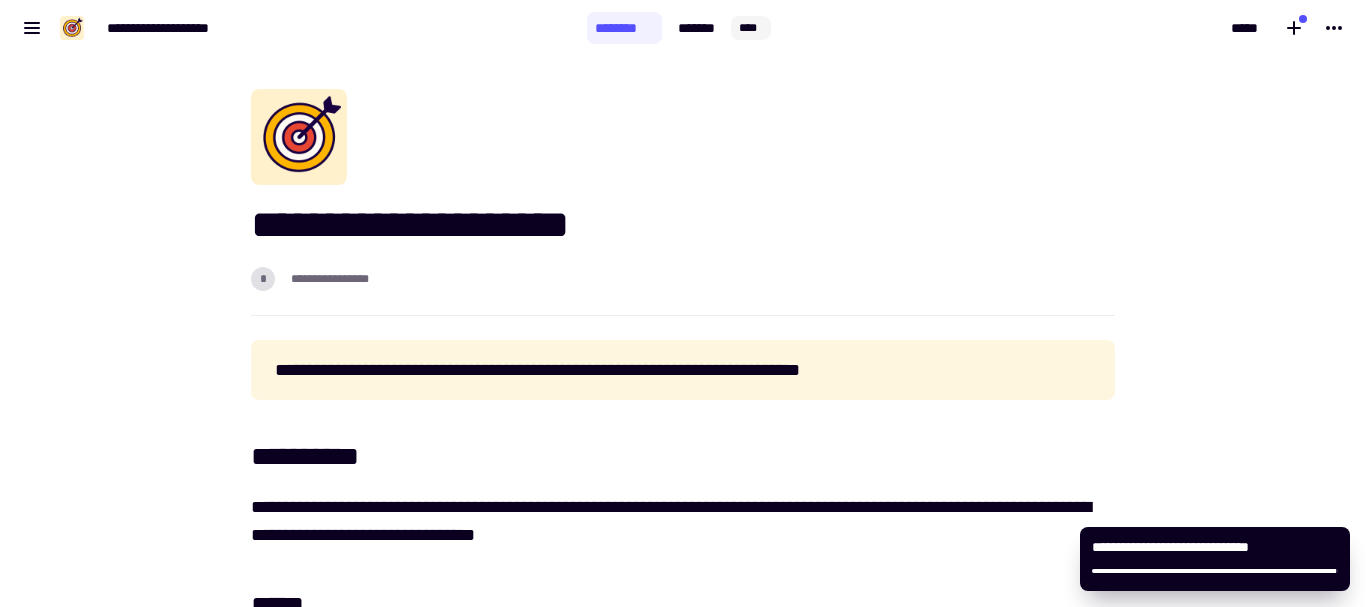 scroll, scrollTop: 0, scrollLeft: 0, axis: both 